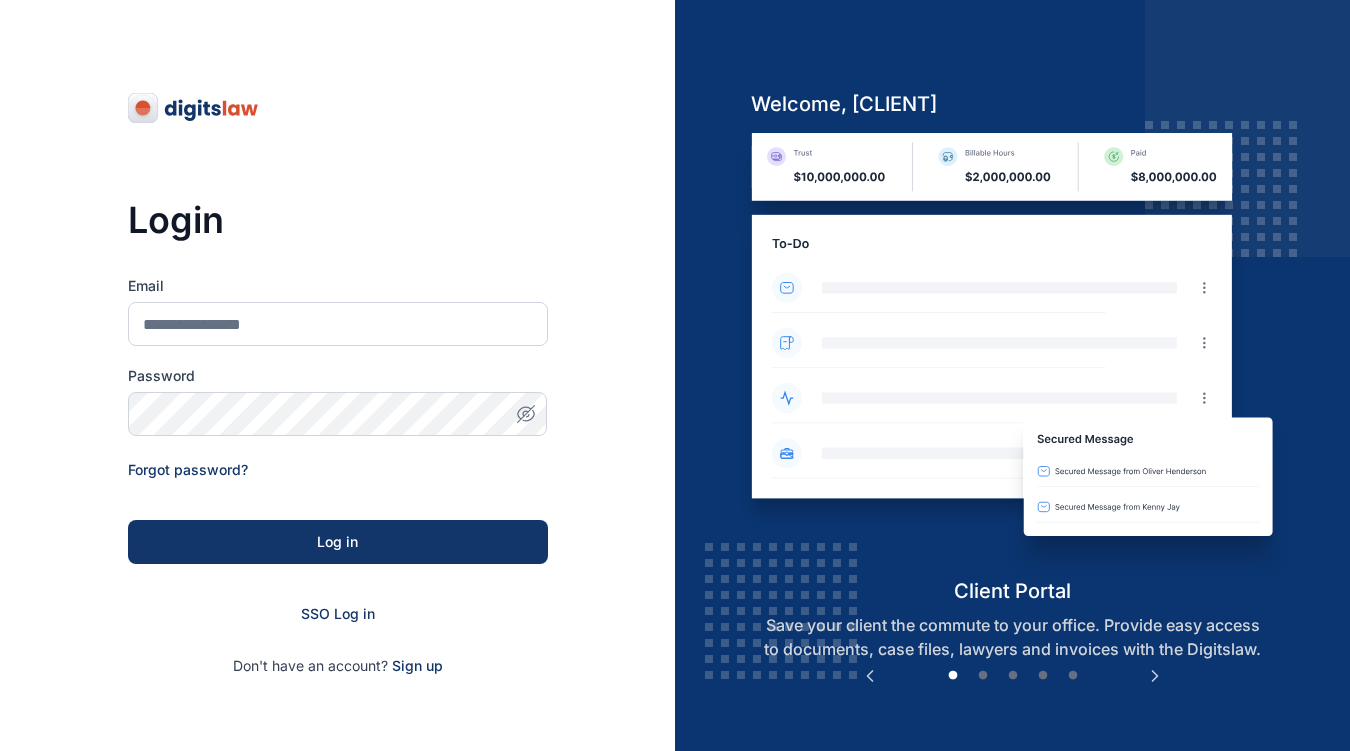 scroll, scrollTop: 0, scrollLeft: 0, axis: both 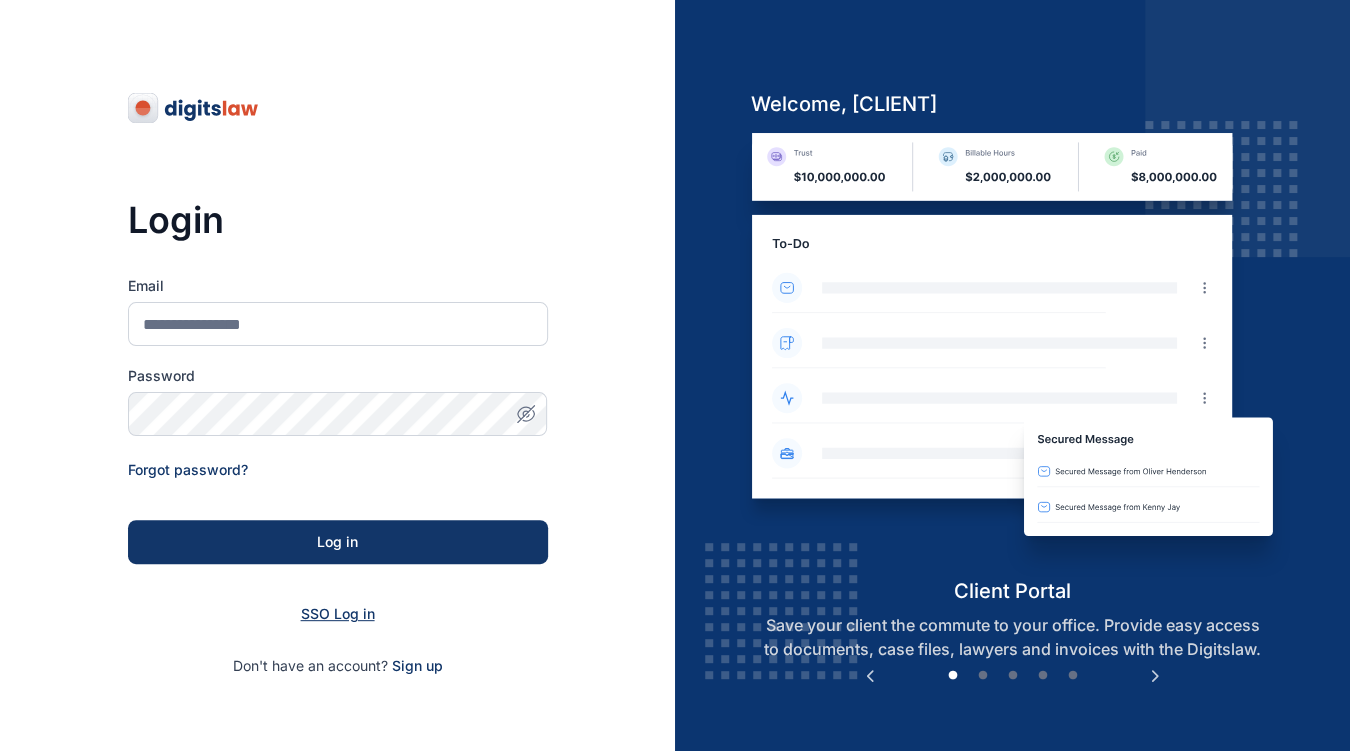 click on "SSO Log in" at bounding box center [338, 613] 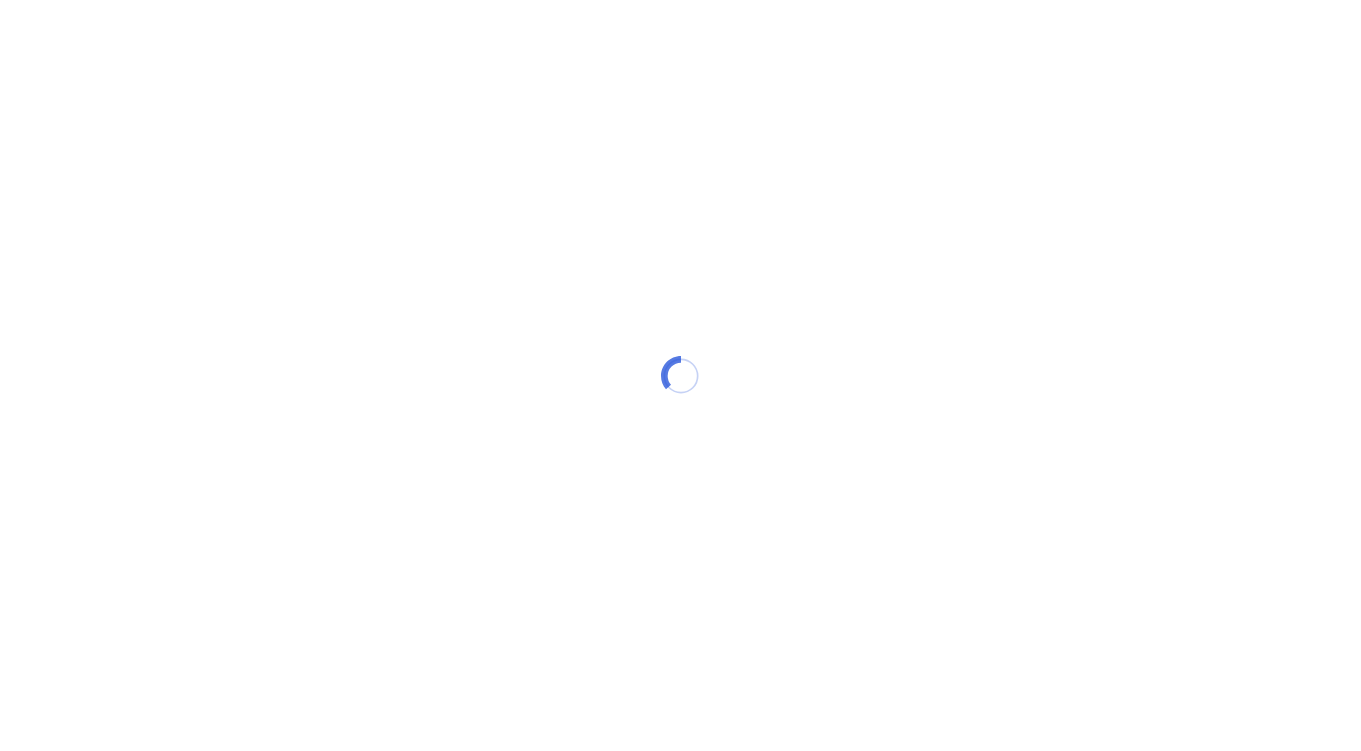 scroll, scrollTop: 0, scrollLeft: 0, axis: both 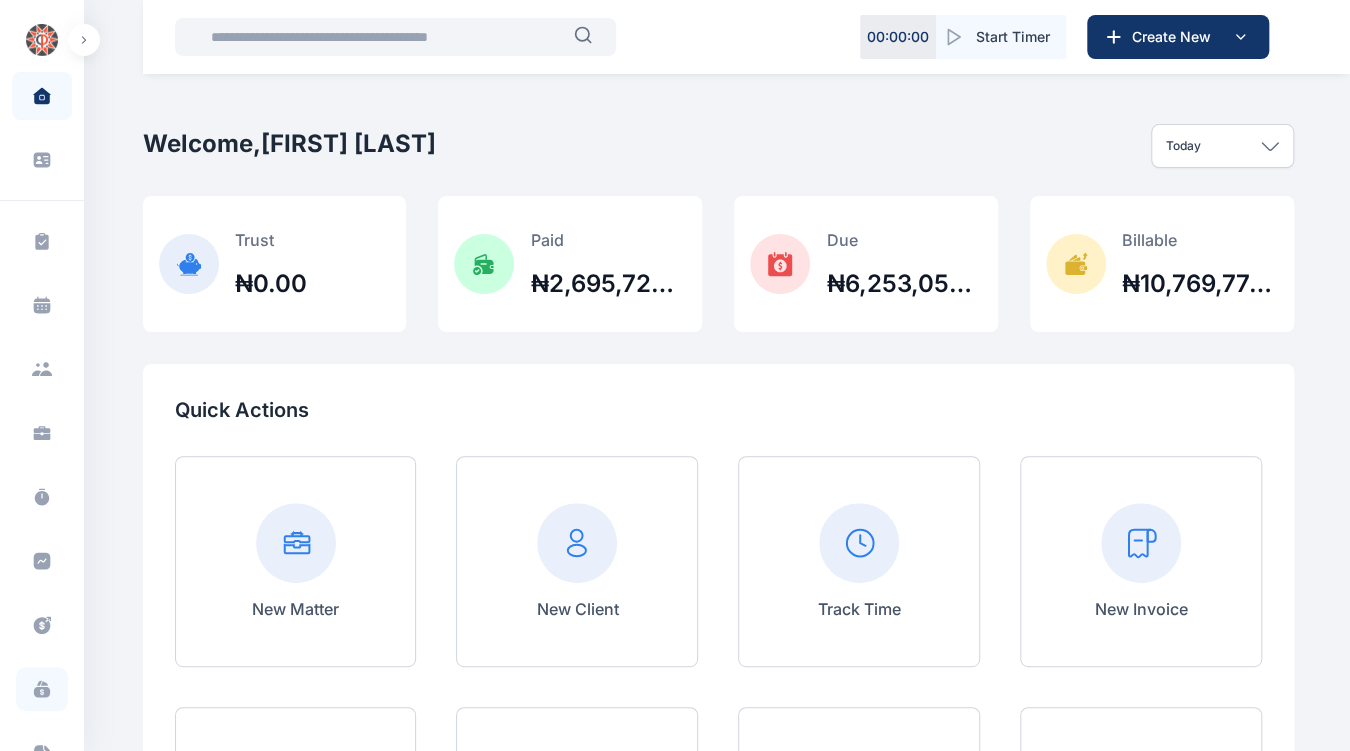 click 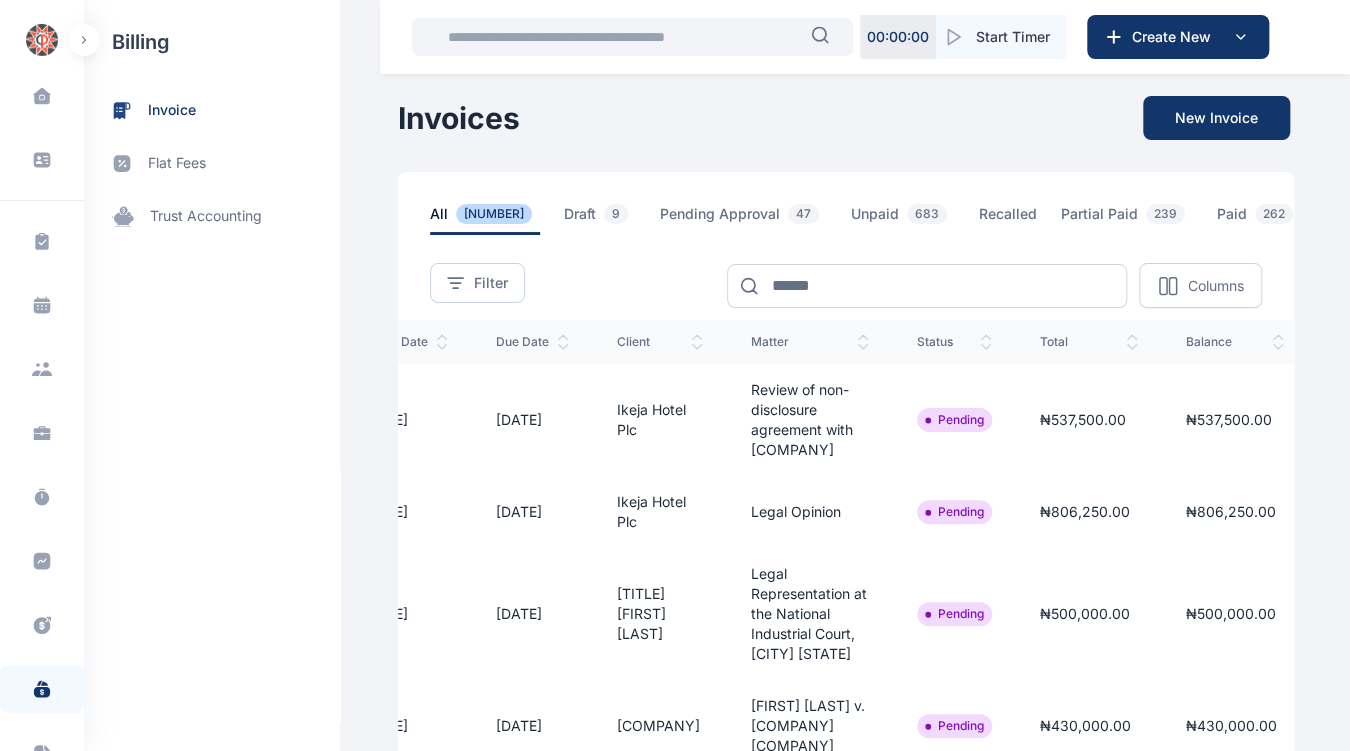 scroll, scrollTop: 0, scrollLeft: 319, axis: horizontal 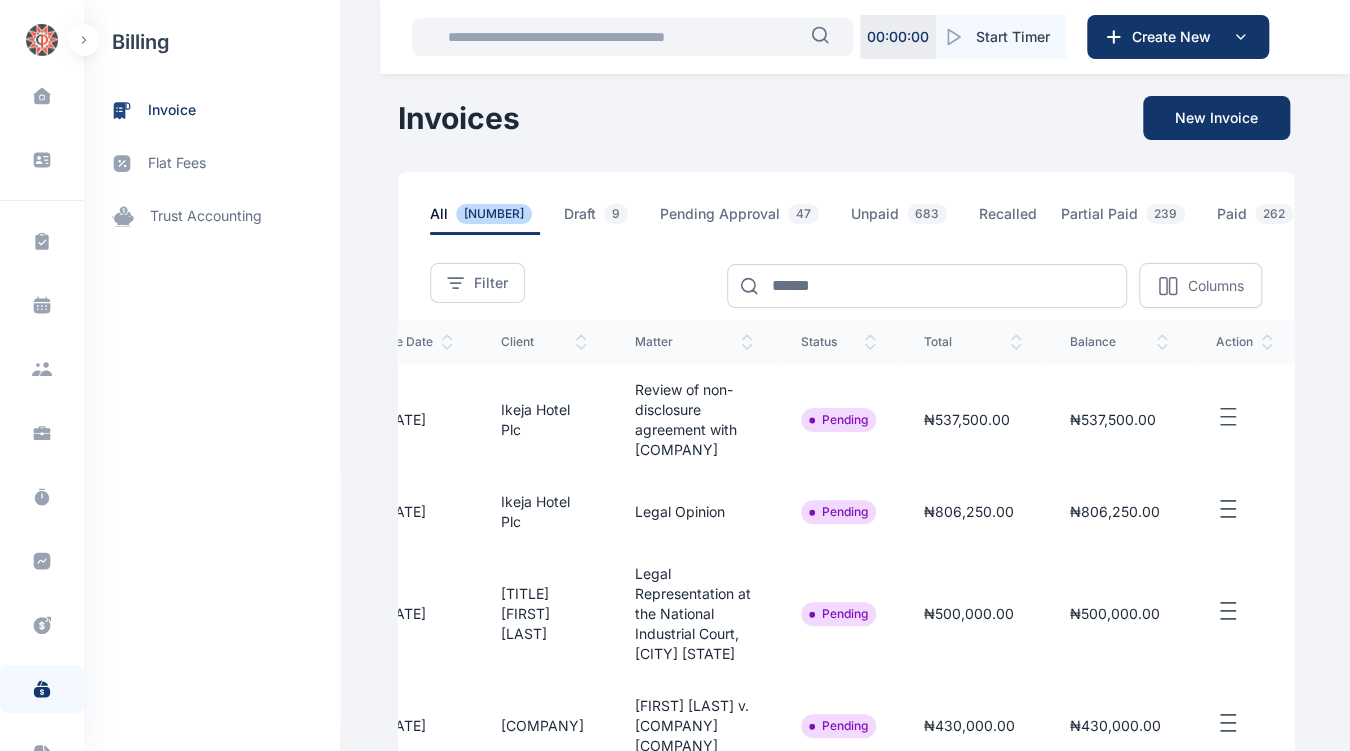 click at bounding box center (1244, 417) 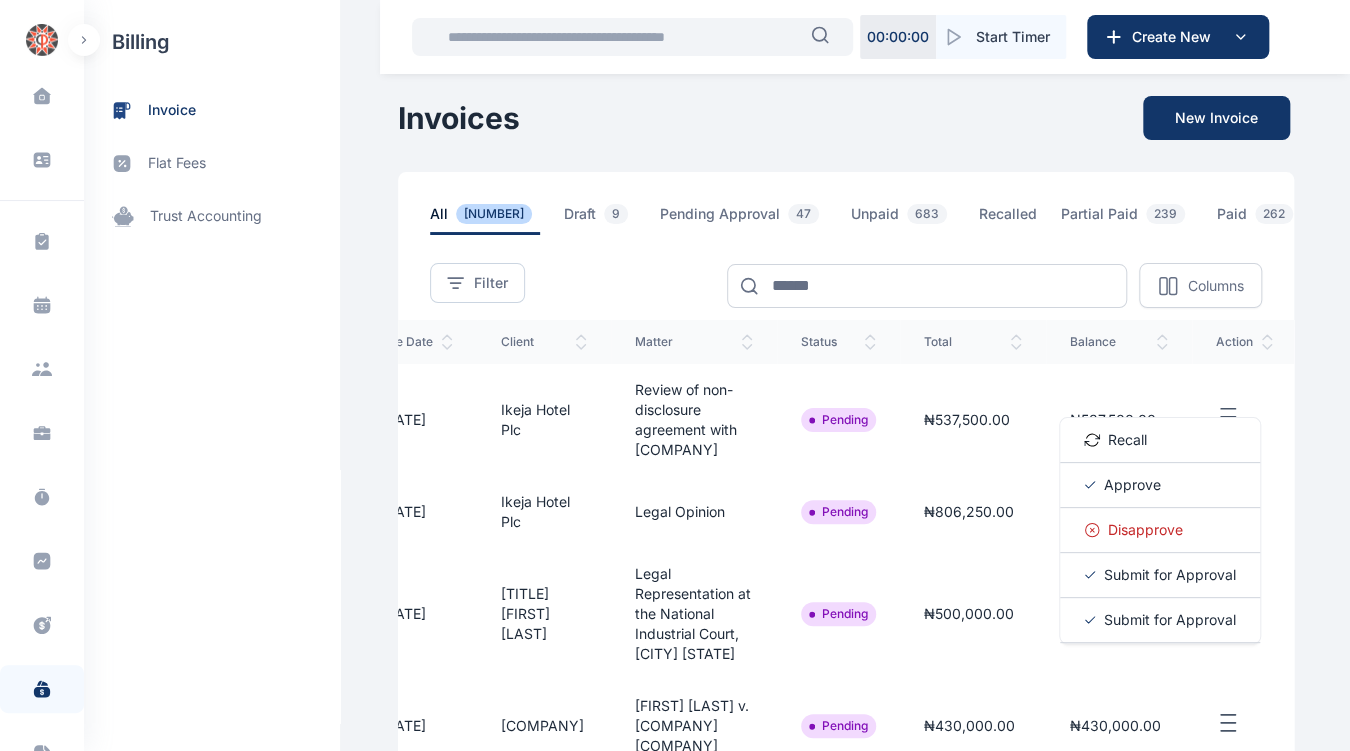 click on "Approve" at bounding box center (1132, 485) 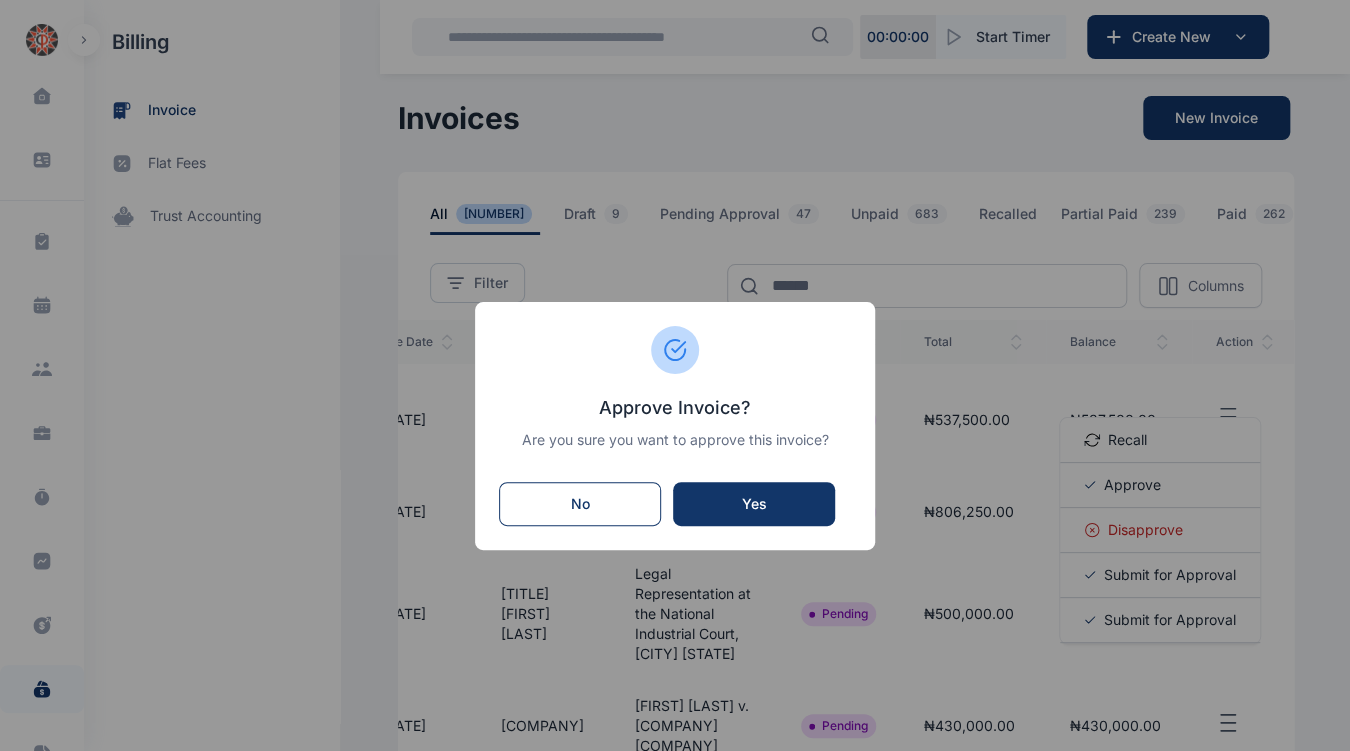 click on "Yes" at bounding box center [754, 504] 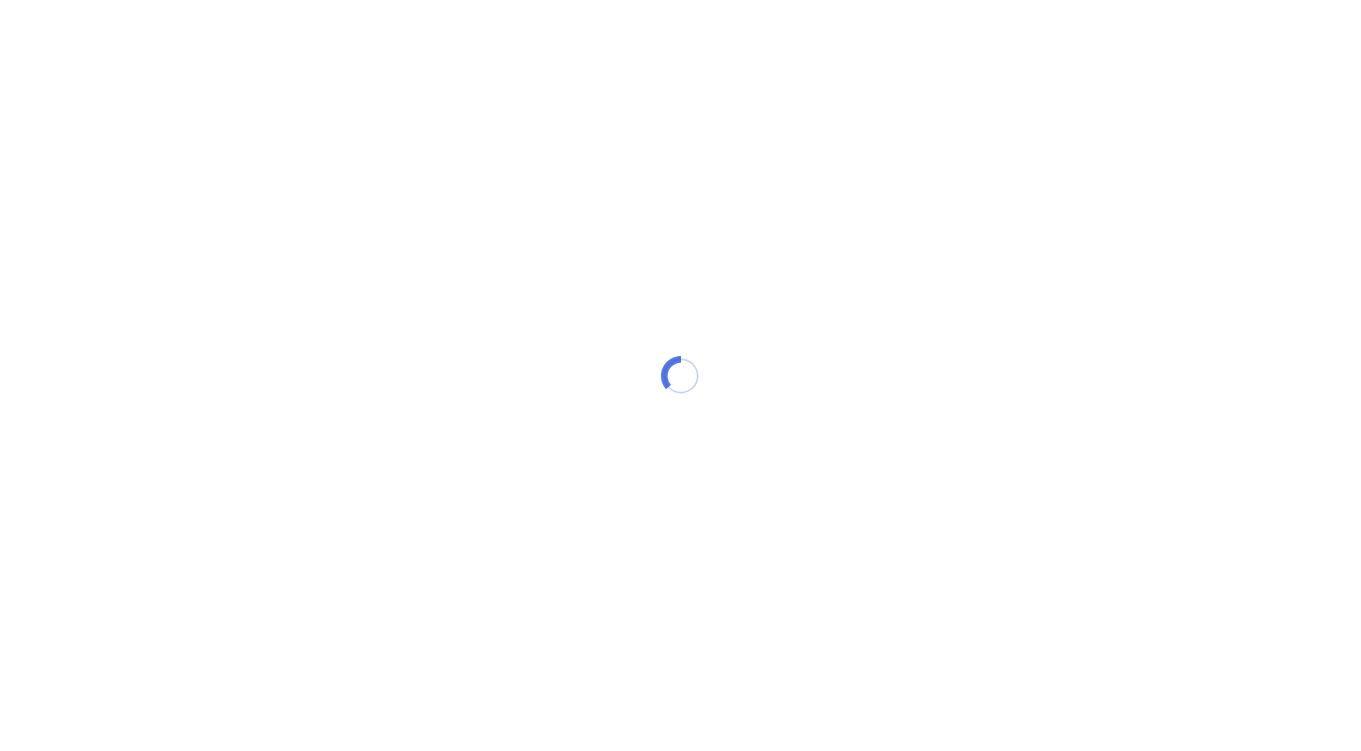 scroll, scrollTop: 0, scrollLeft: 0, axis: both 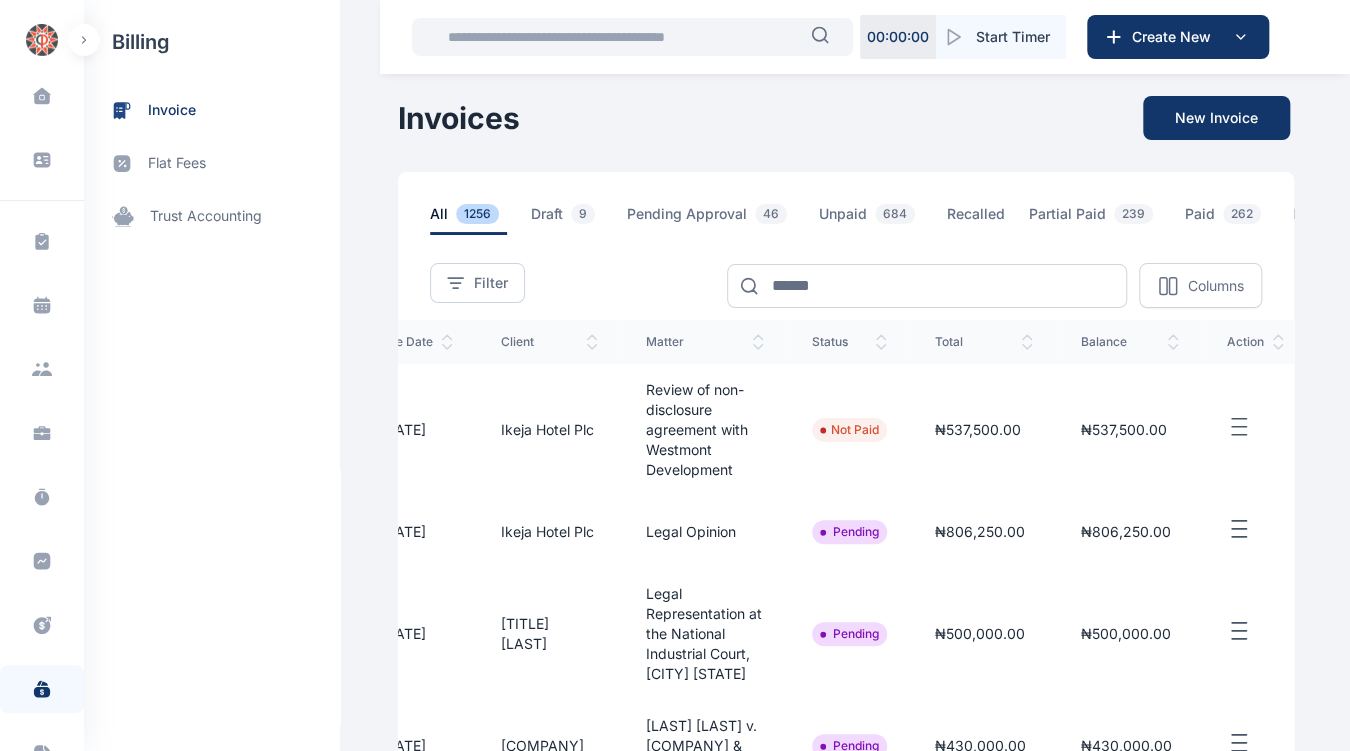 click 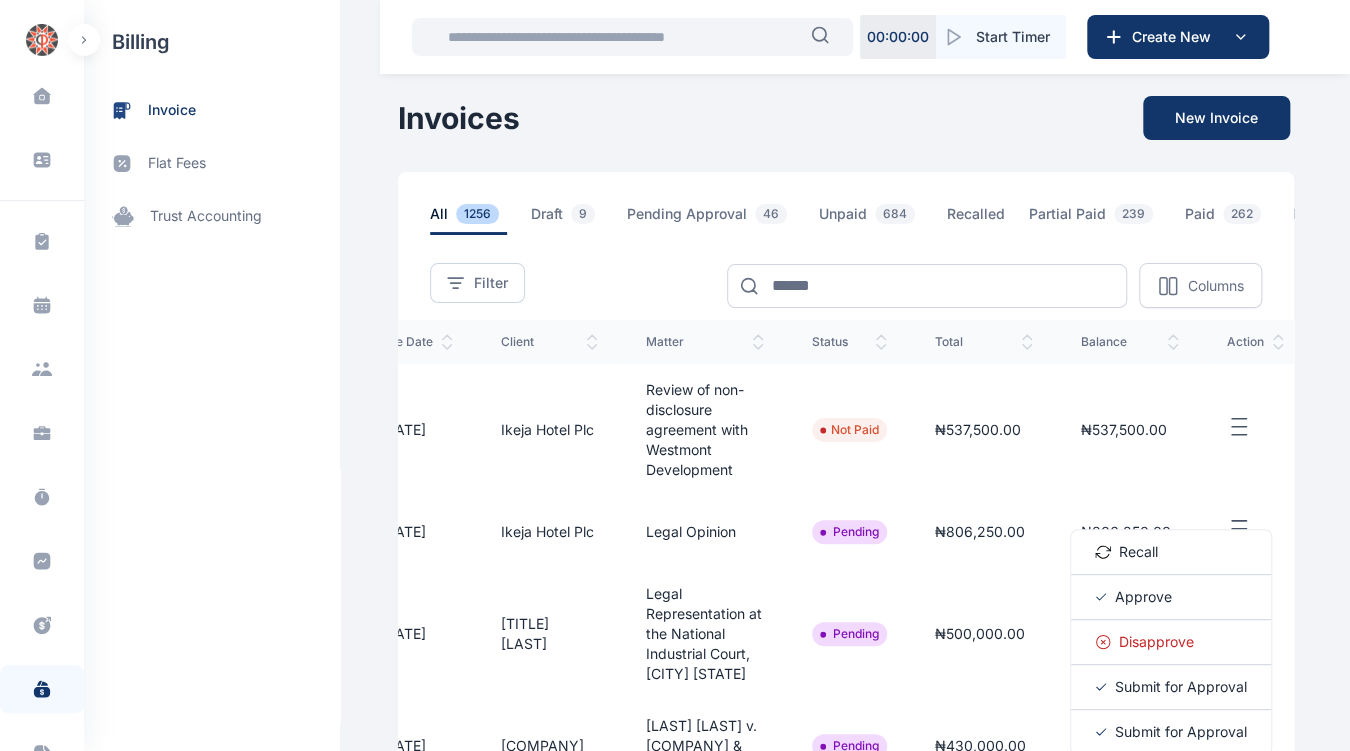 click on "Approve" at bounding box center (1143, 597) 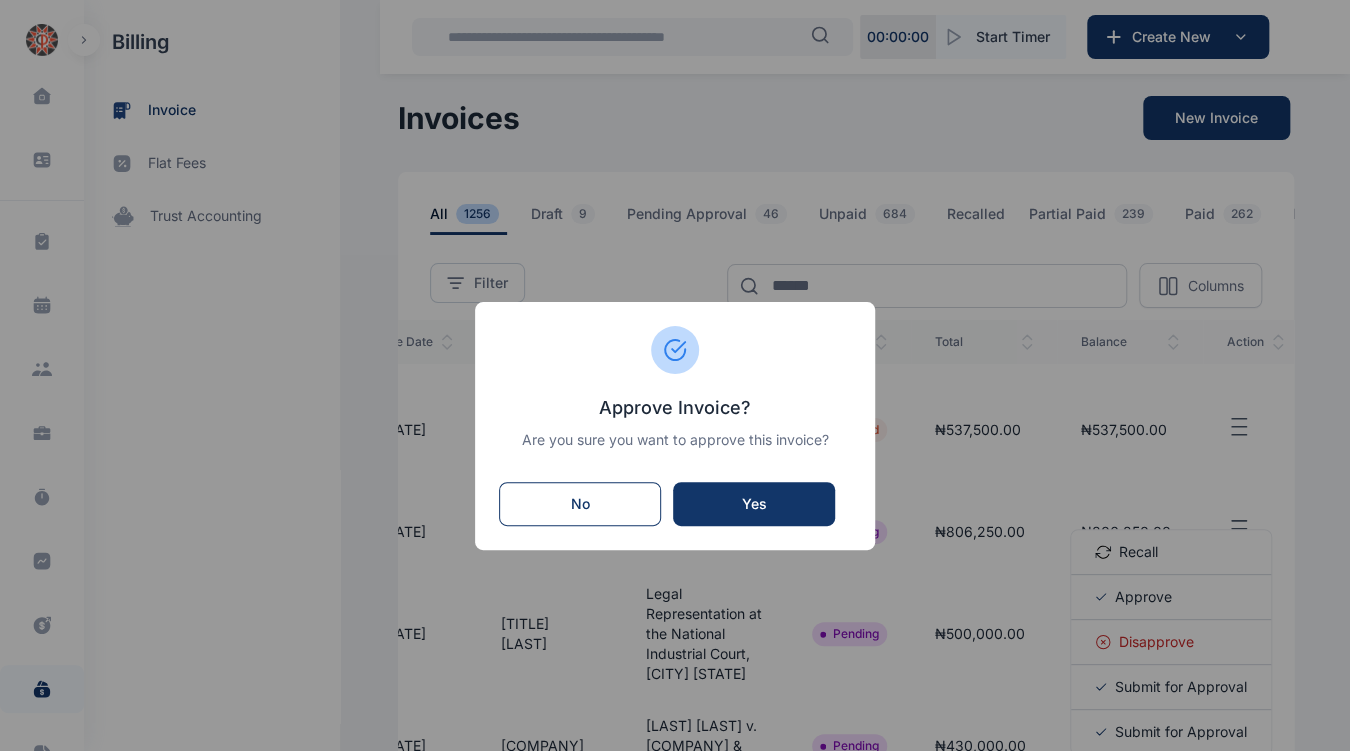 click on "Yes" at bounding box center [754, 504] 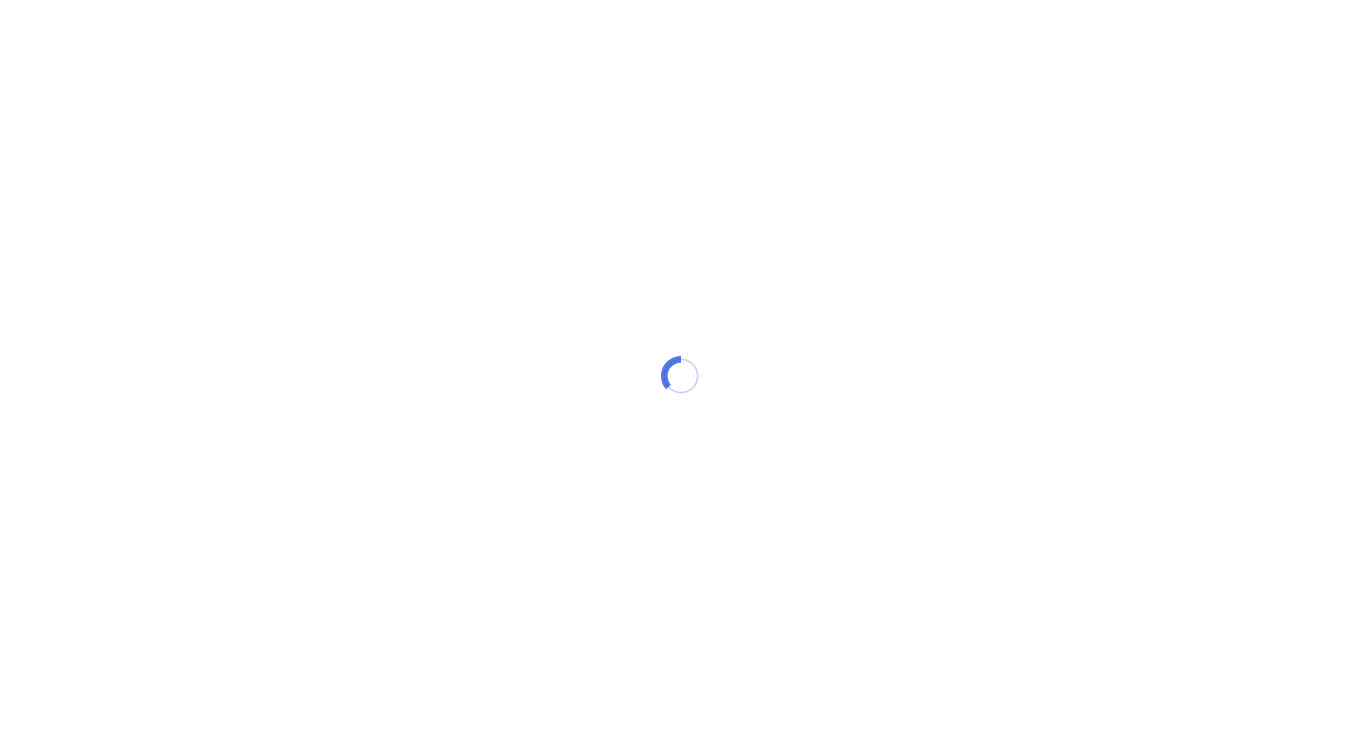 scroll, scrollTop: 0, scrollLeft: 0, axis: both 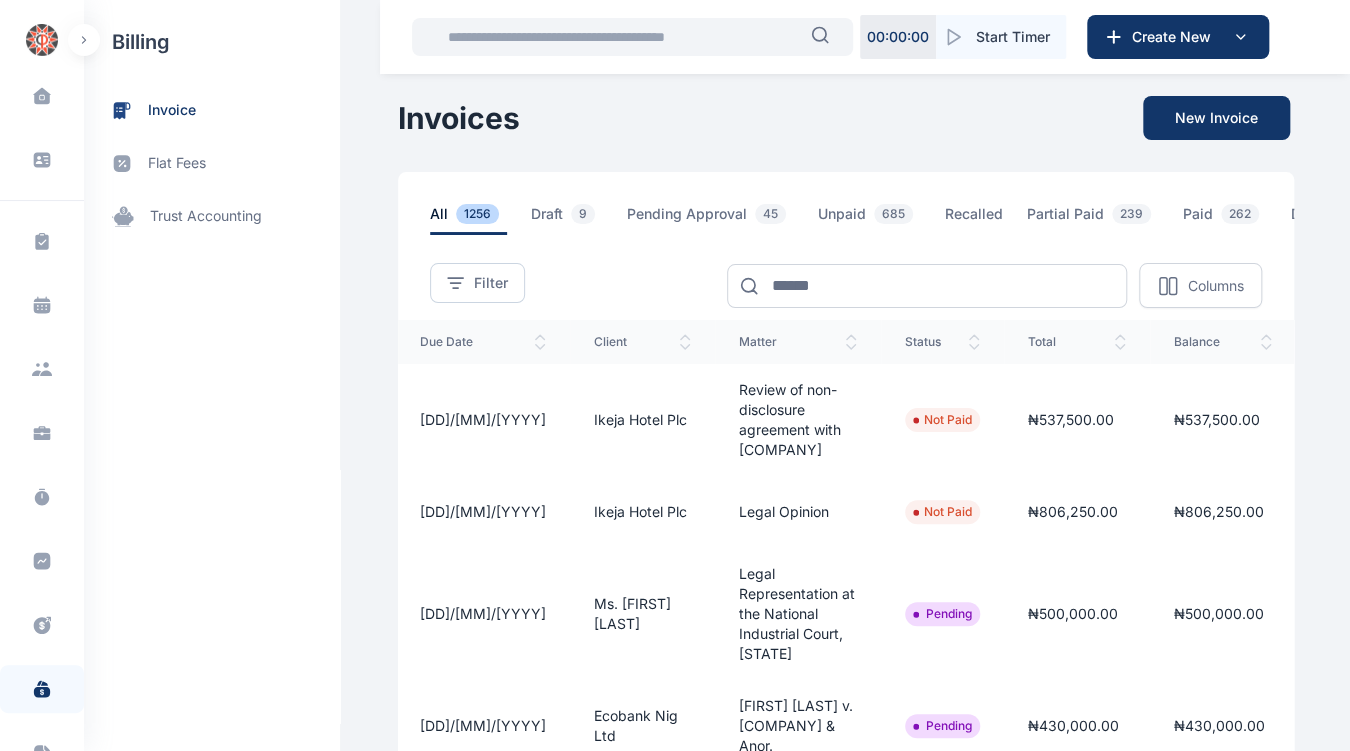 click 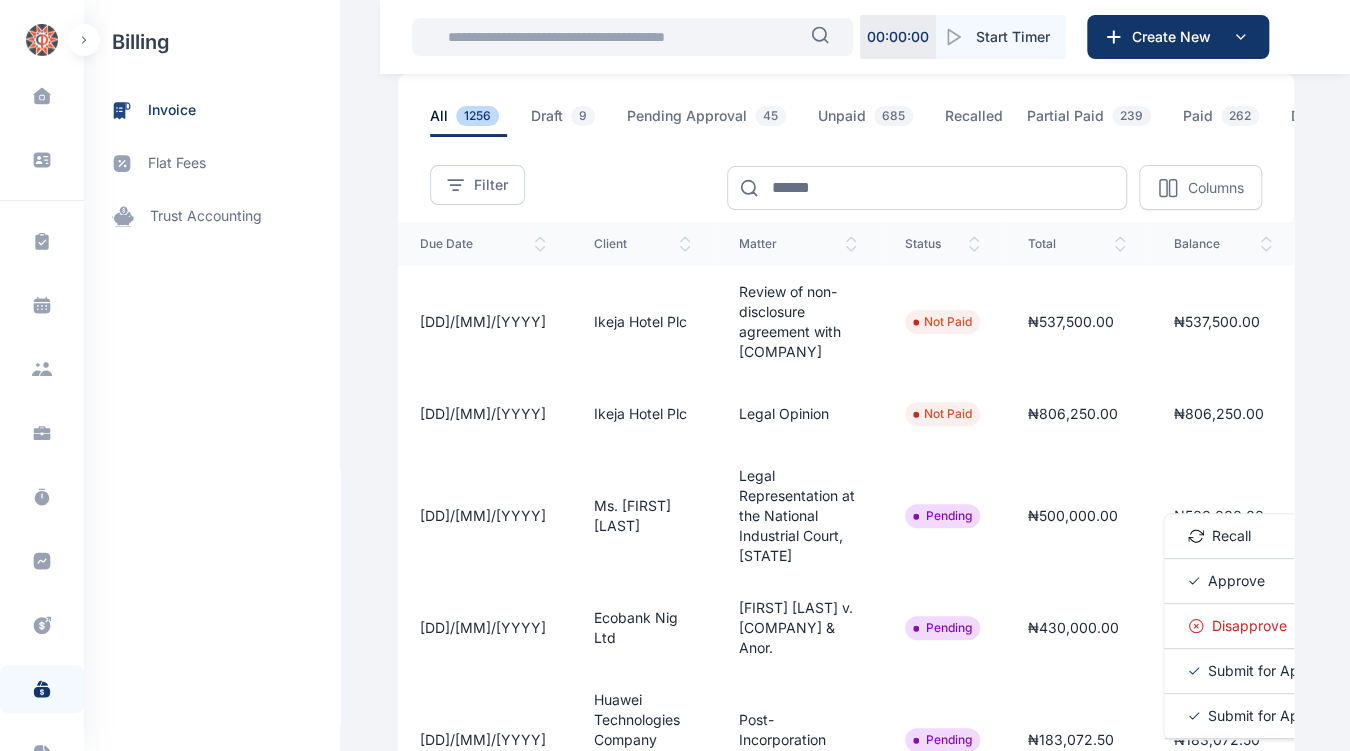 scroll, scrollTop: 111, scrollLeft: 0, axis: vertical 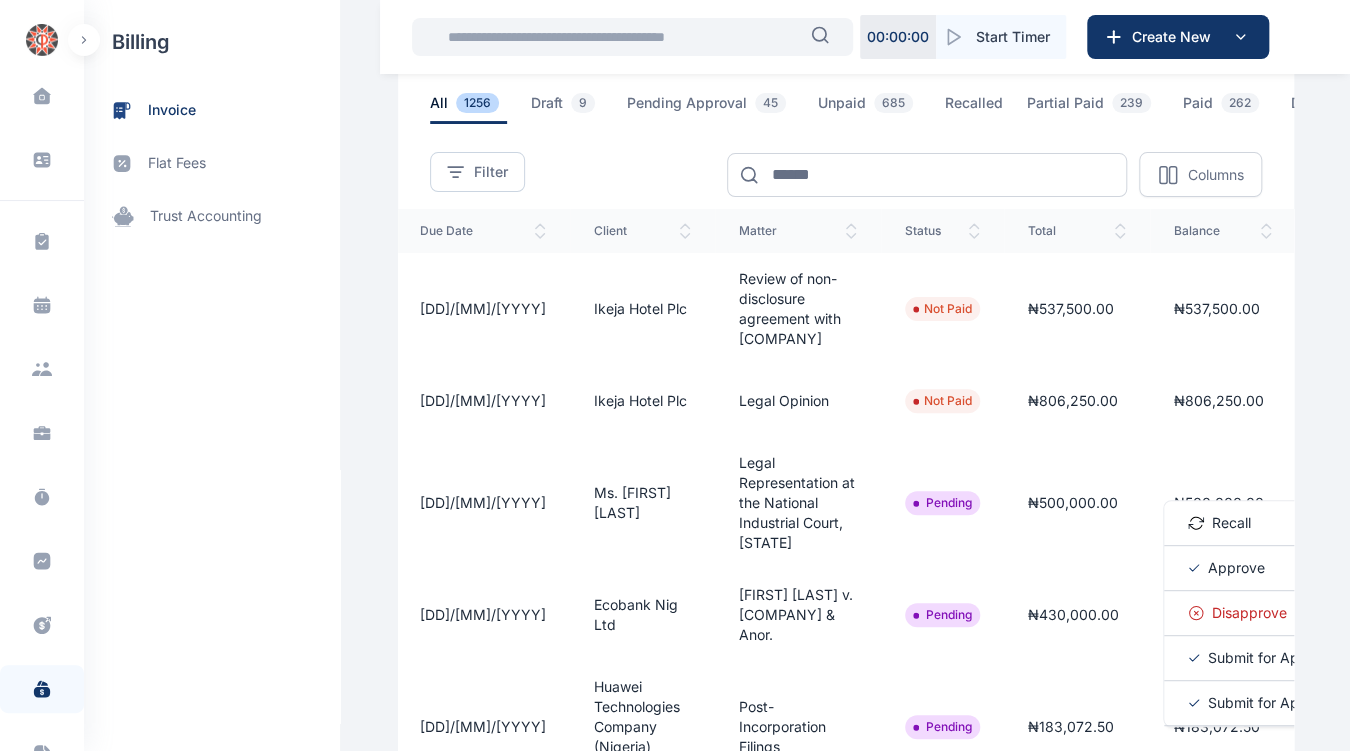 click on "Approve" at bounding box center [1236, 568] 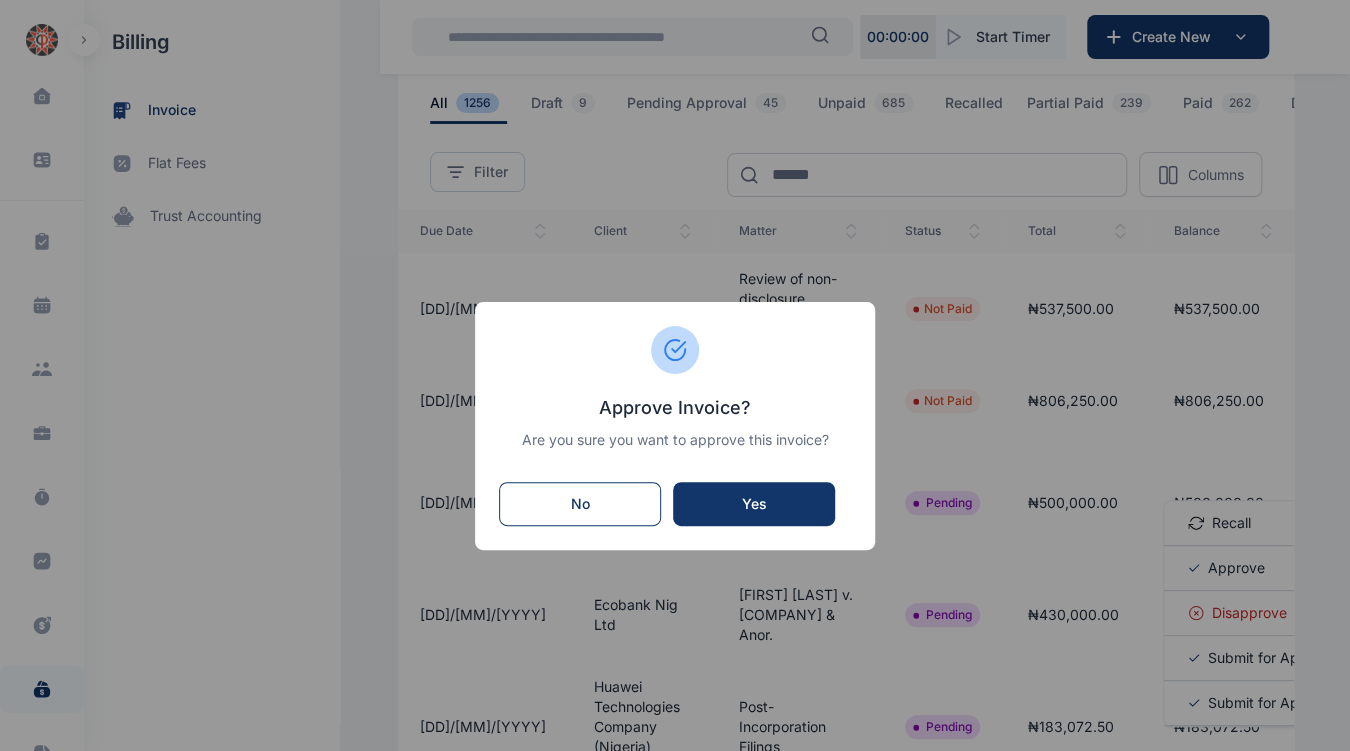 click on "Yes" at bounding box center [754, 504] 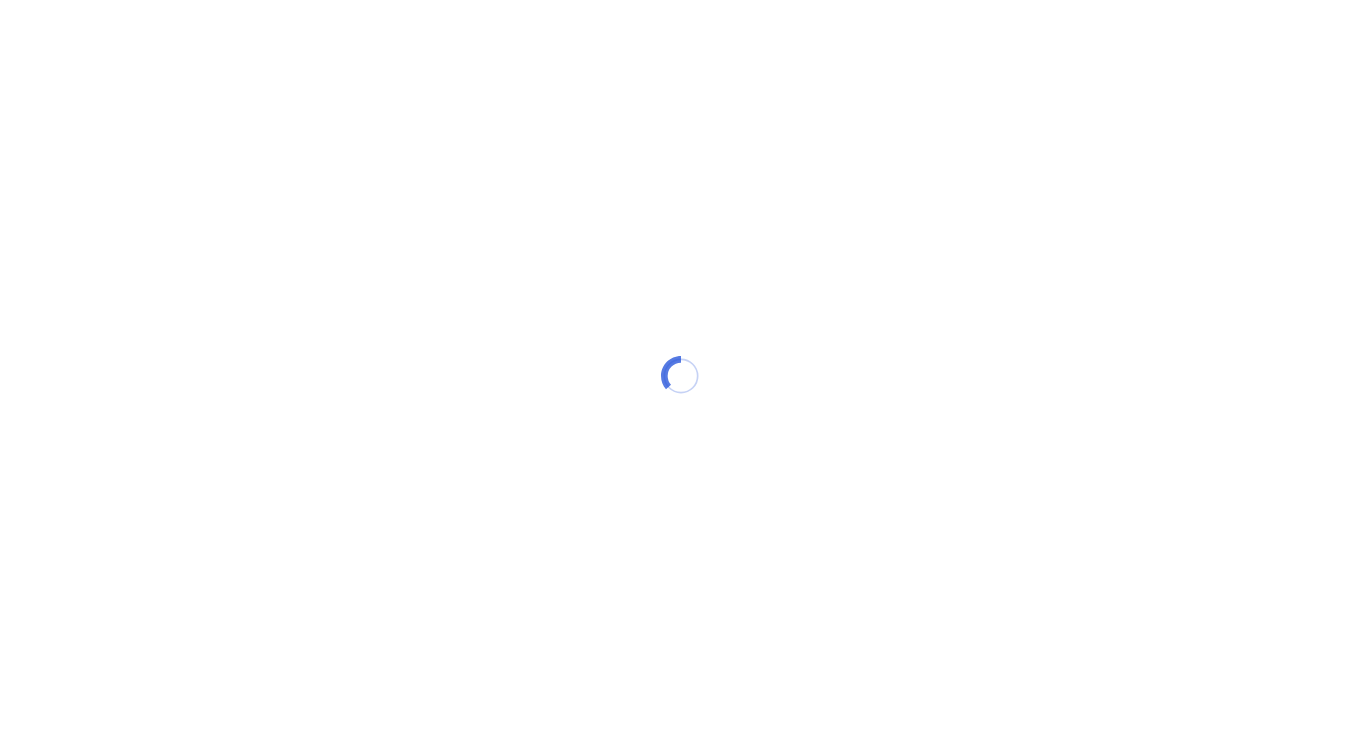 scroll, scrollTop: 0, scrollLeft: 0, axis: both 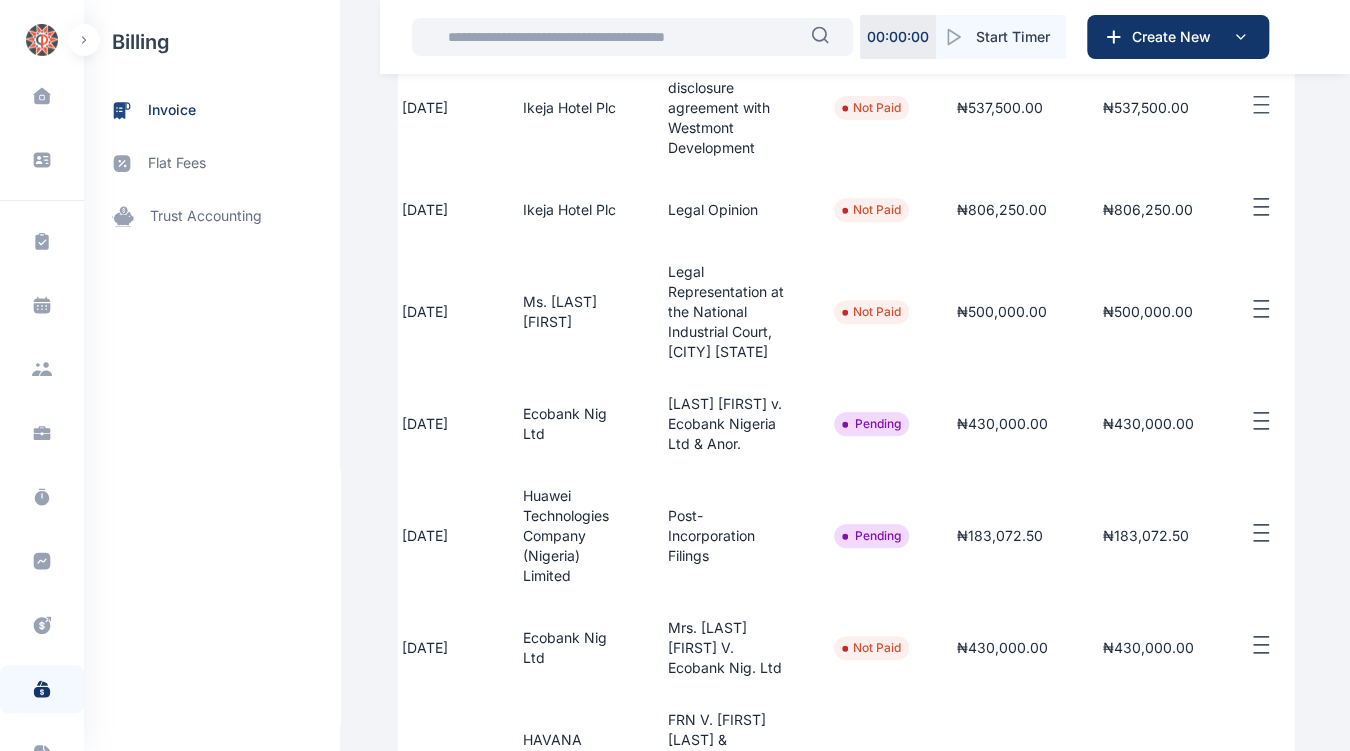 click at bounding box center [1277, 421] 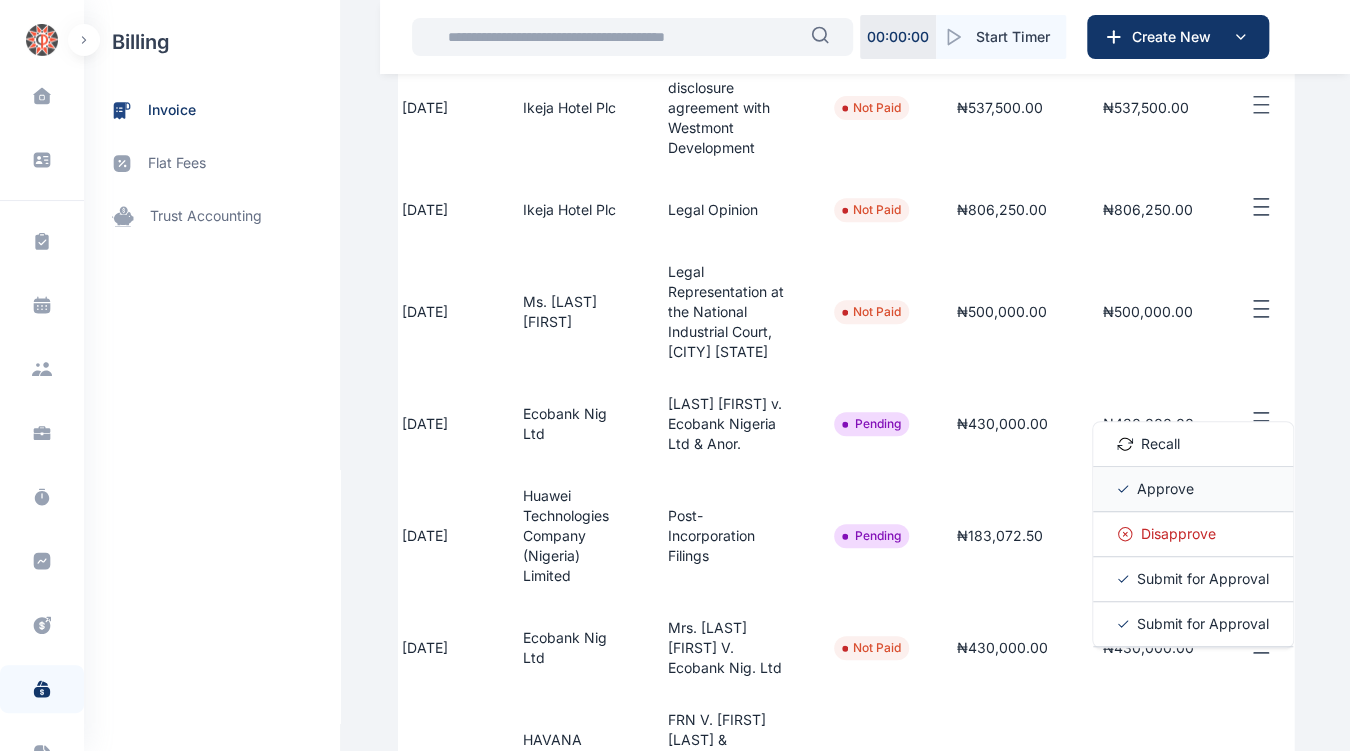 click on "Approve" at bounding box center (1165, 489) 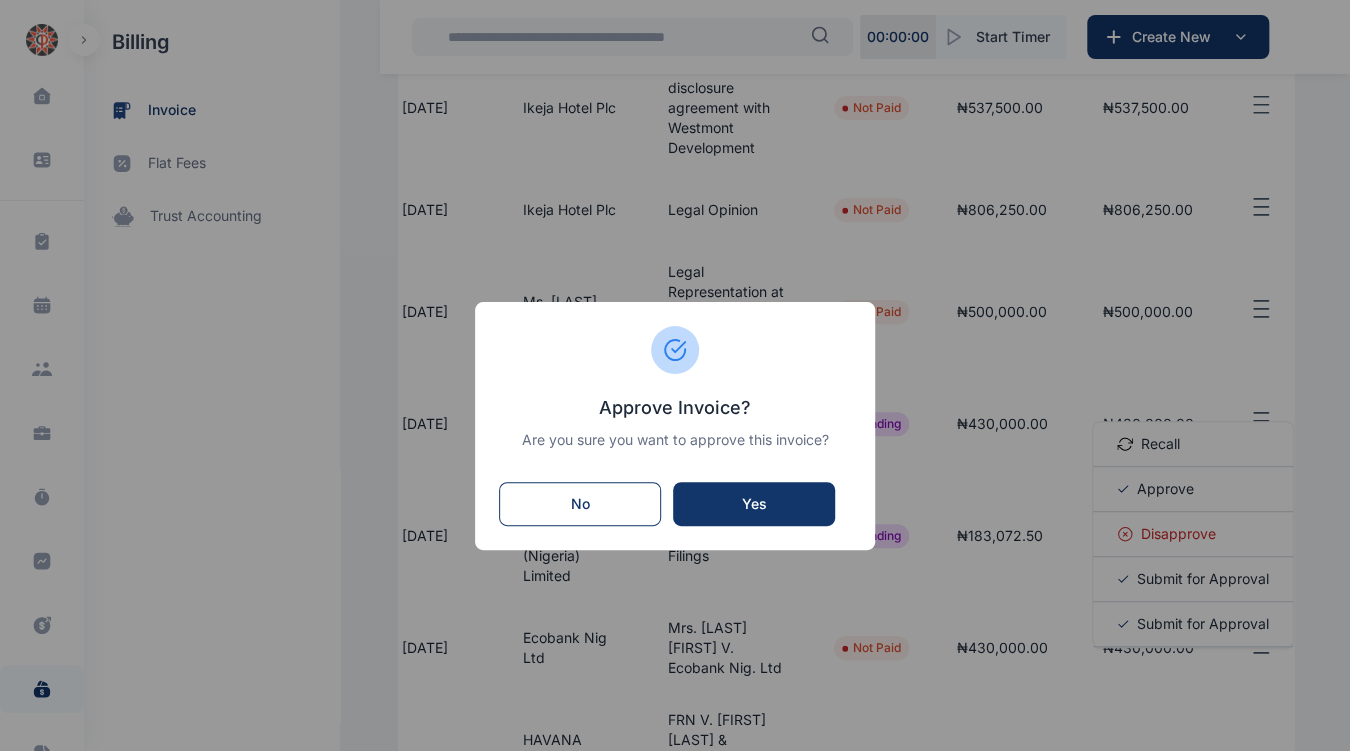 click on "Yes" at bounding box center (754, 504) 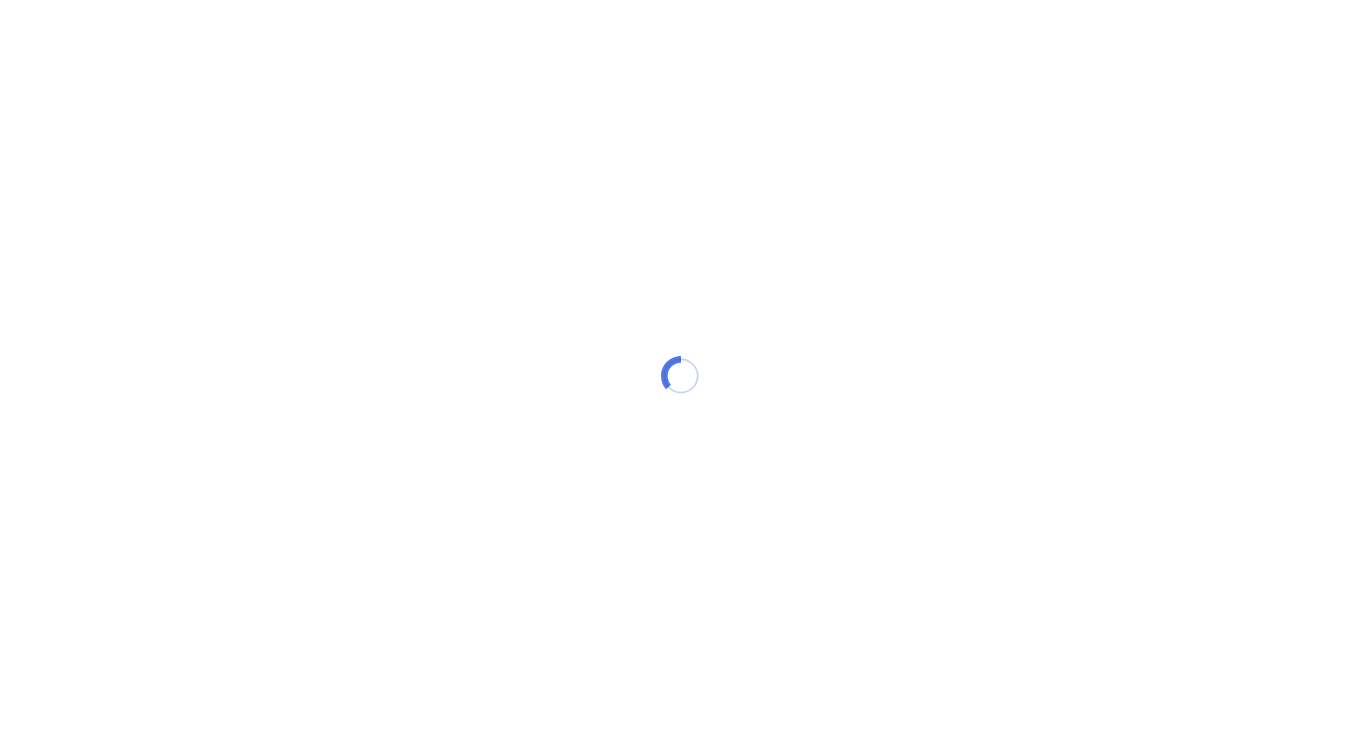 scroll, scrollTop: 0, scrollLeft: 0, axis: both 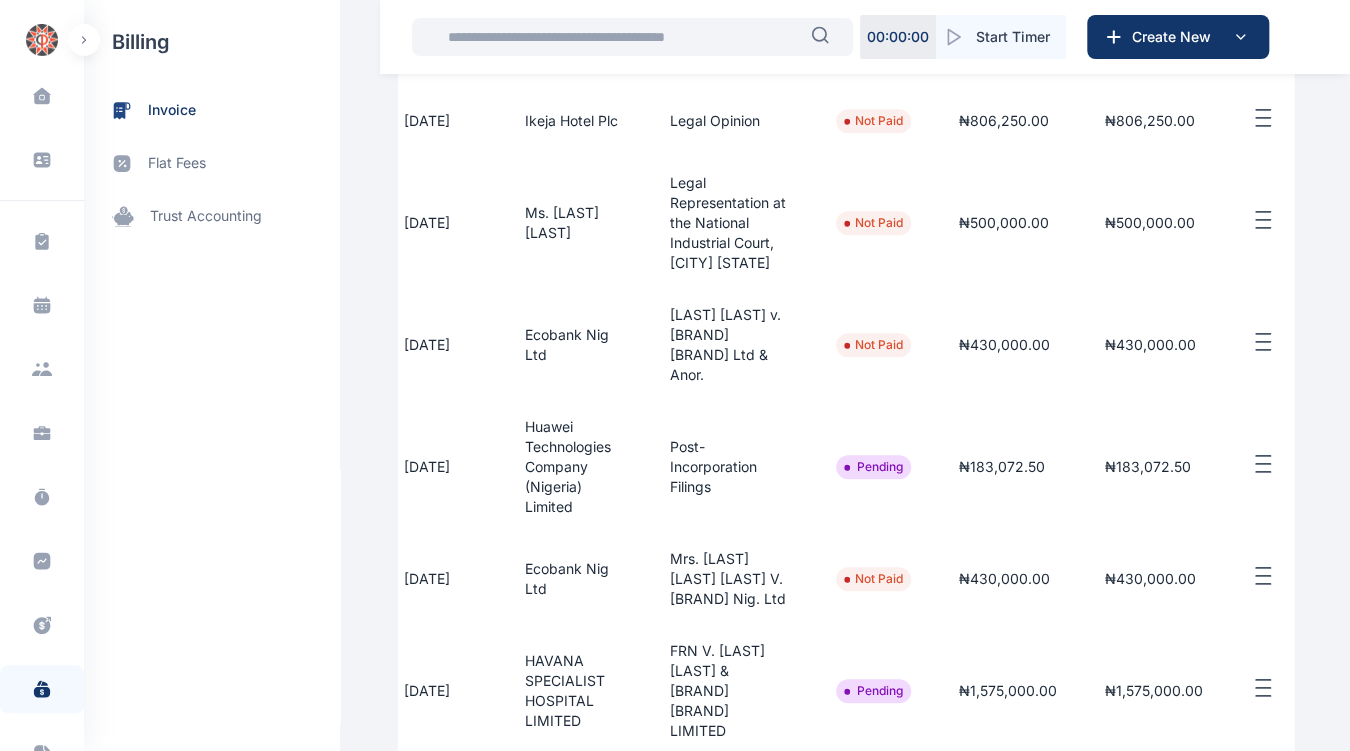 click 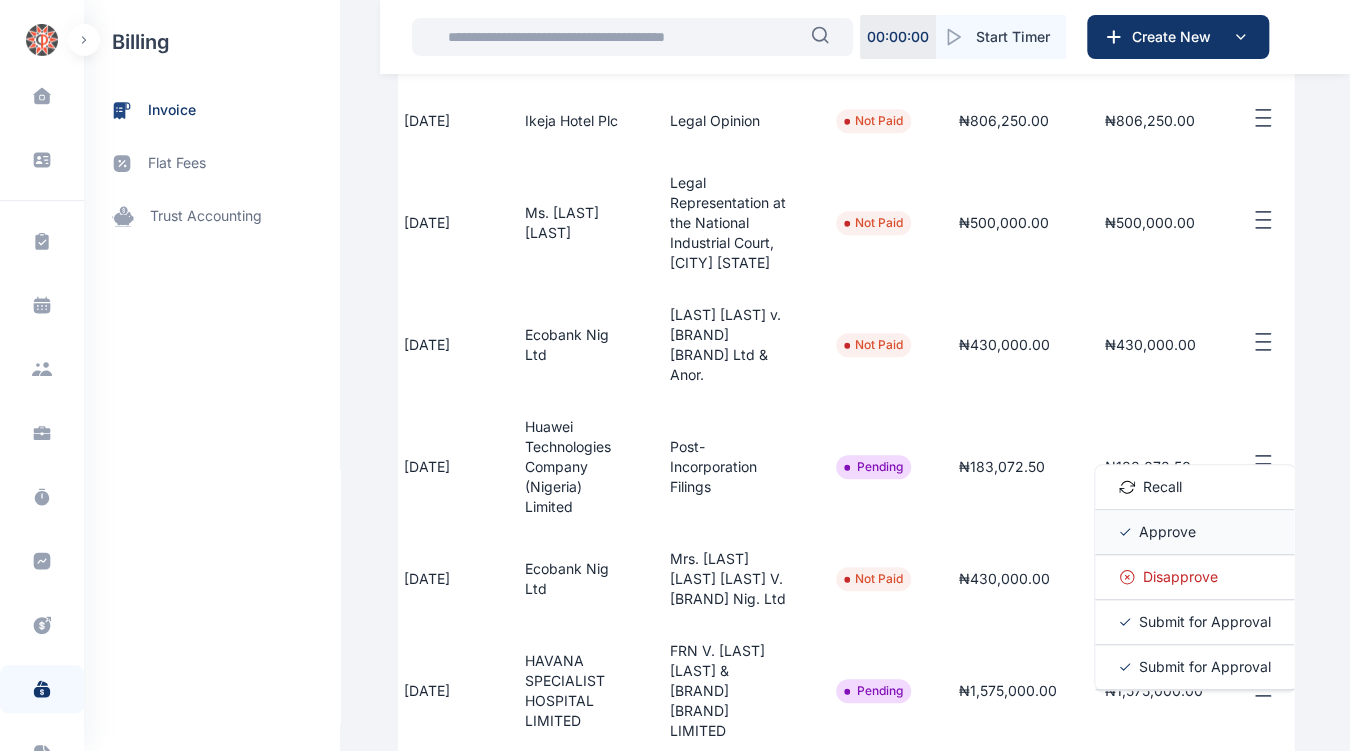 click on "Approve" at bounding box center (1167, 532) 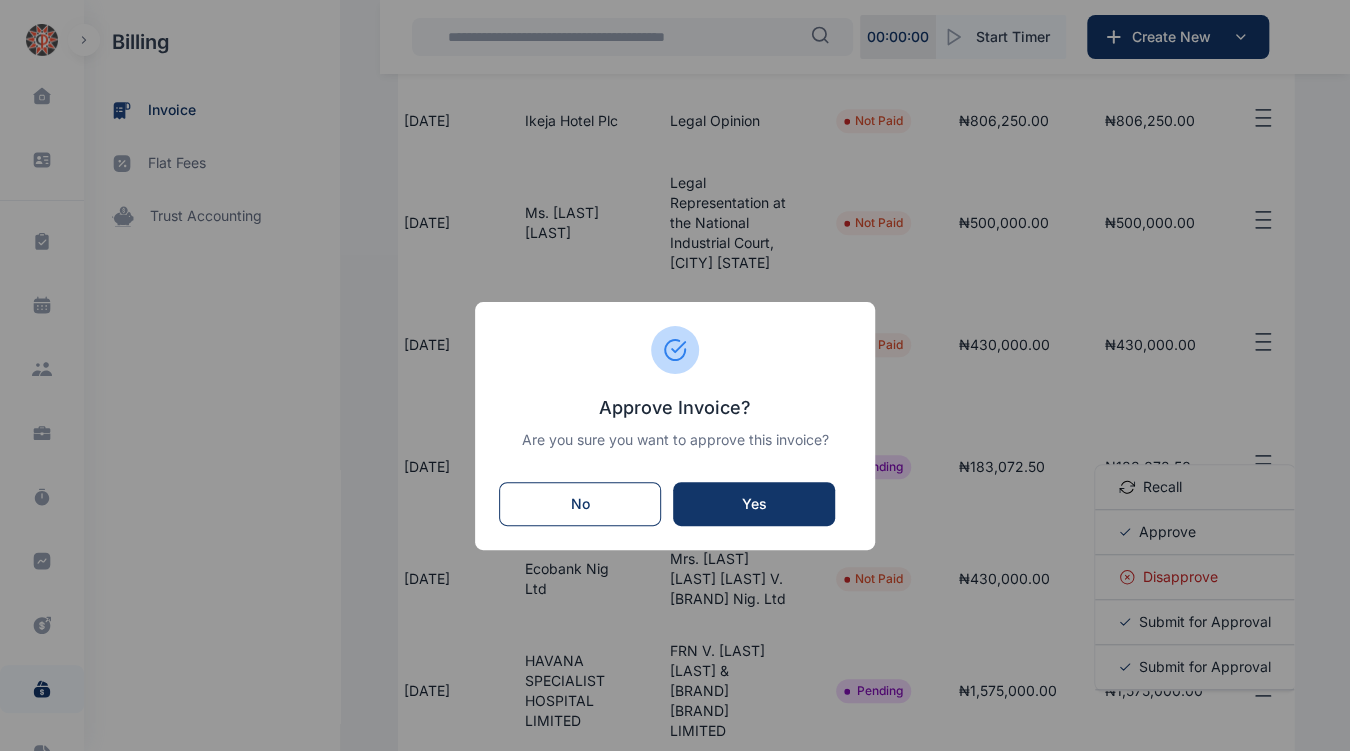 click on "Yes" at bounding box center [754, 504] 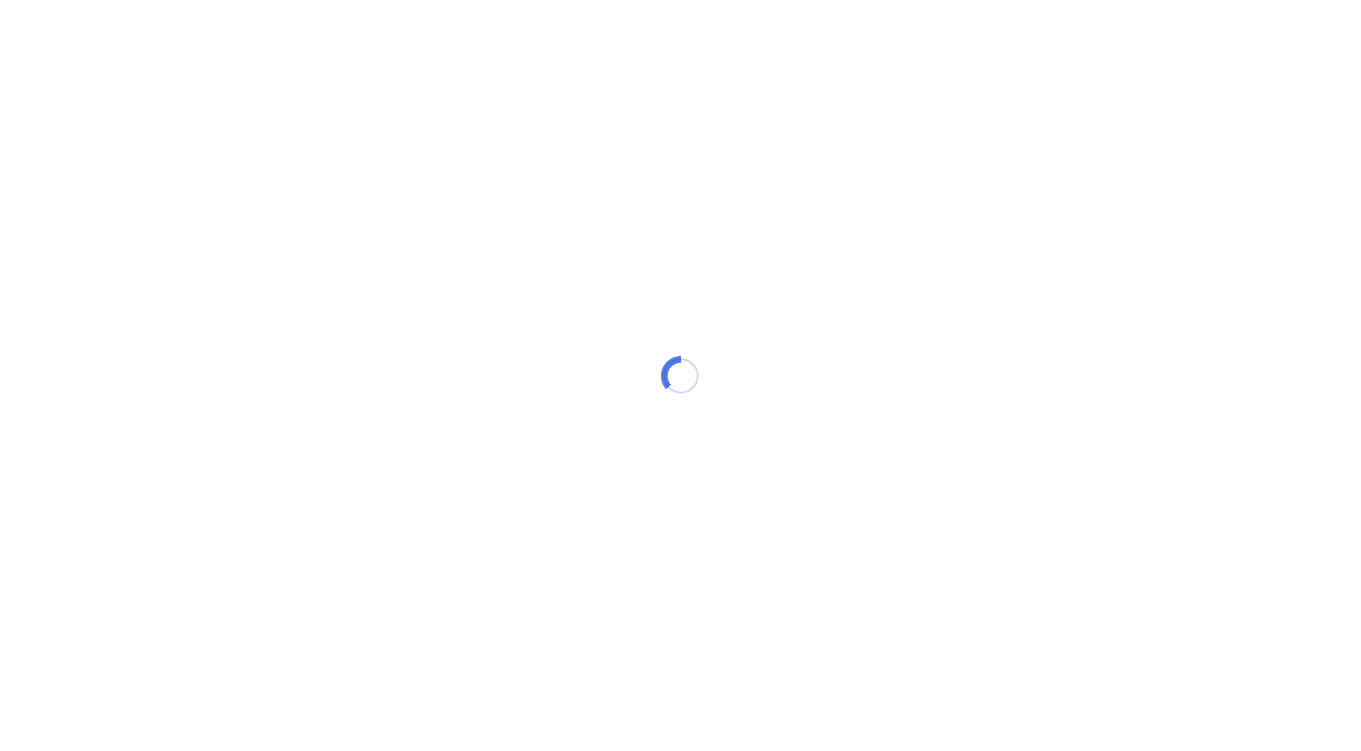 scroll, scrollTop: 0, scrollLeft: 0, axis: both 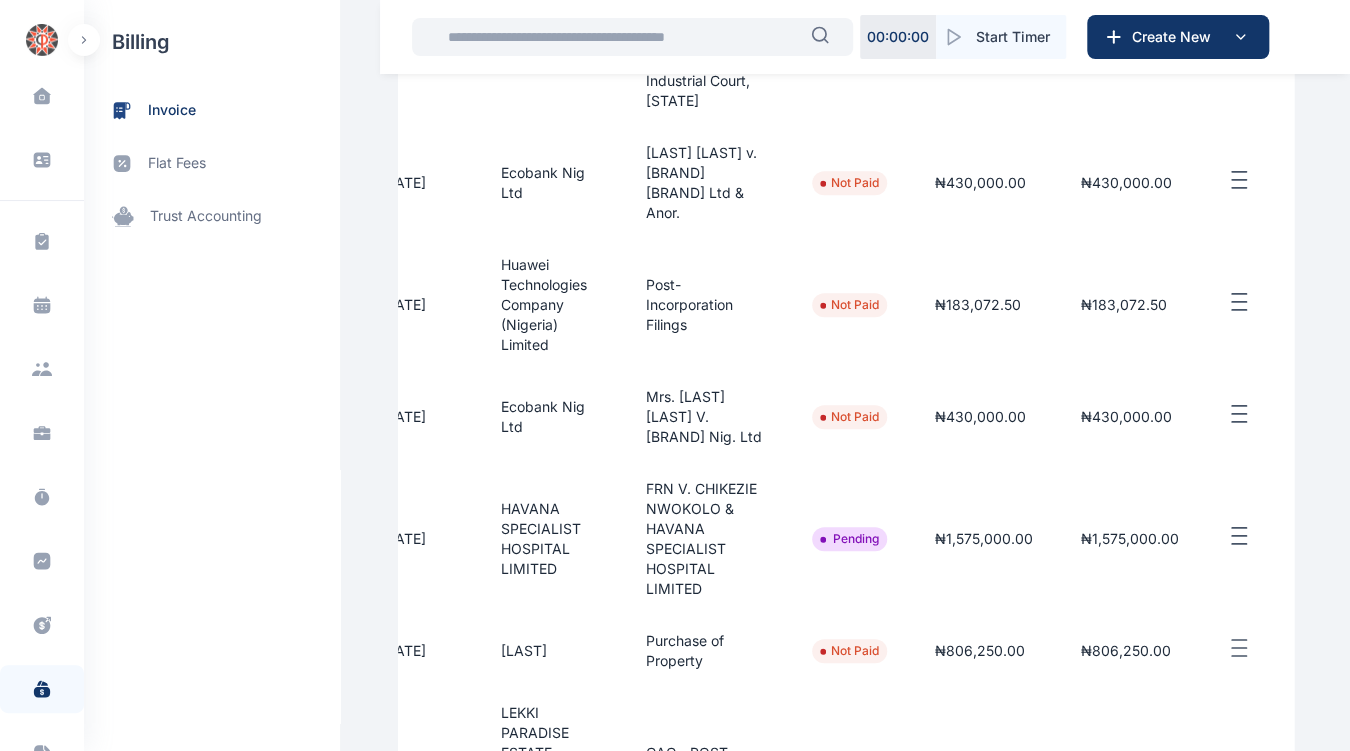 click at bounding box center [1255, 536] 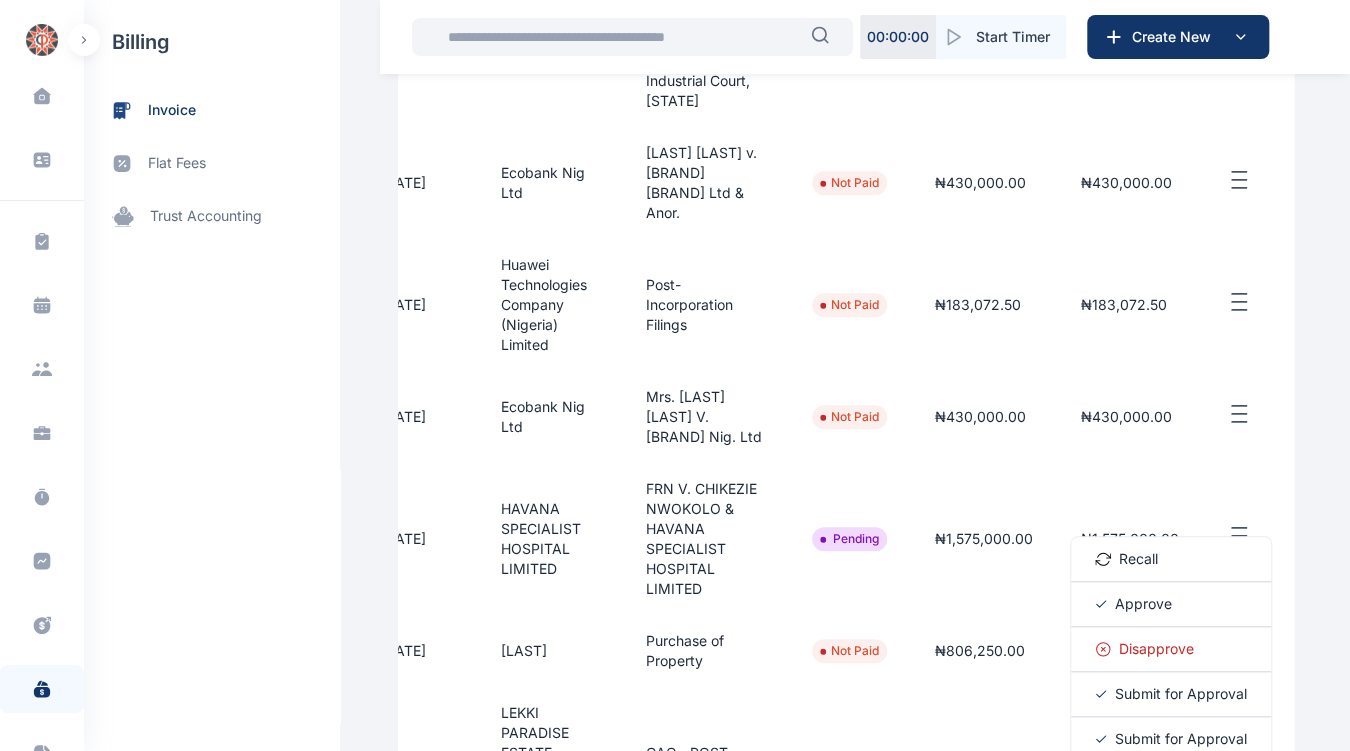 click on "Approve" at bounding box center [1171, 604] 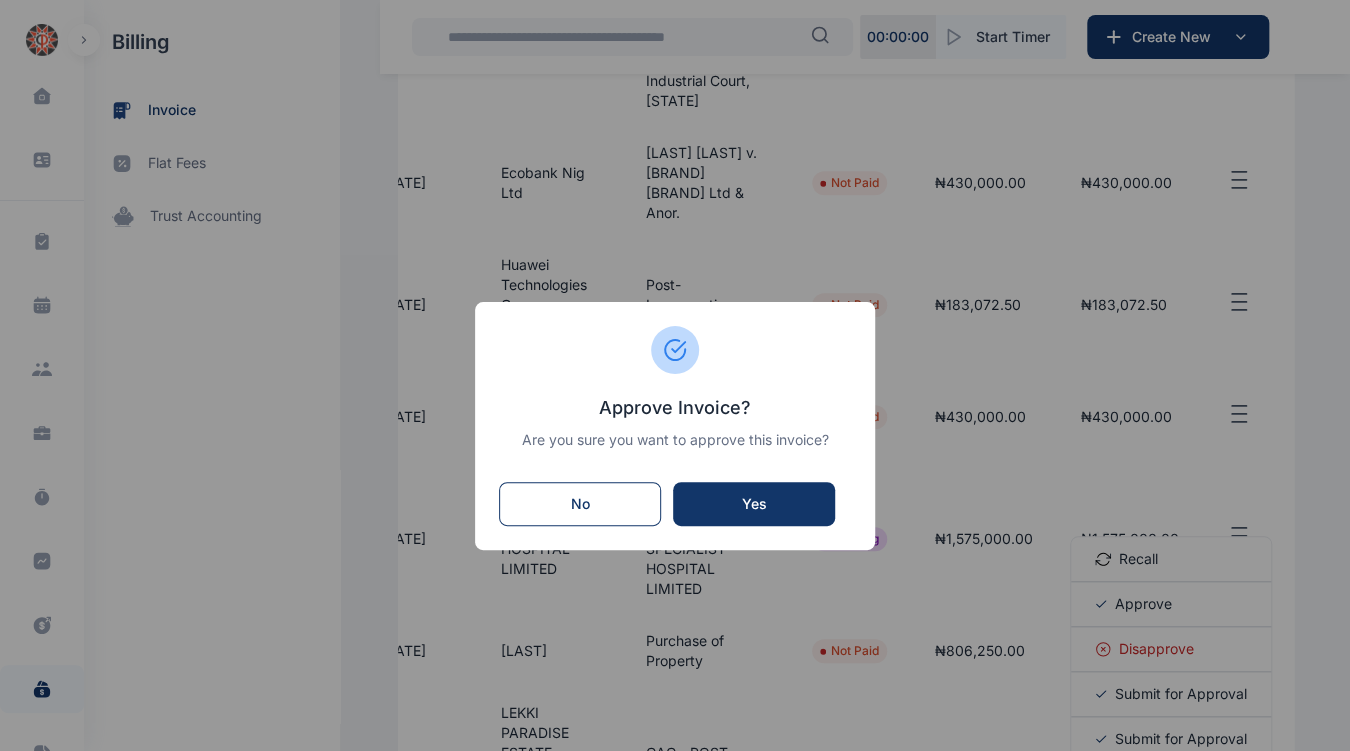 click on "Yes" at bounding box center [754, 504] 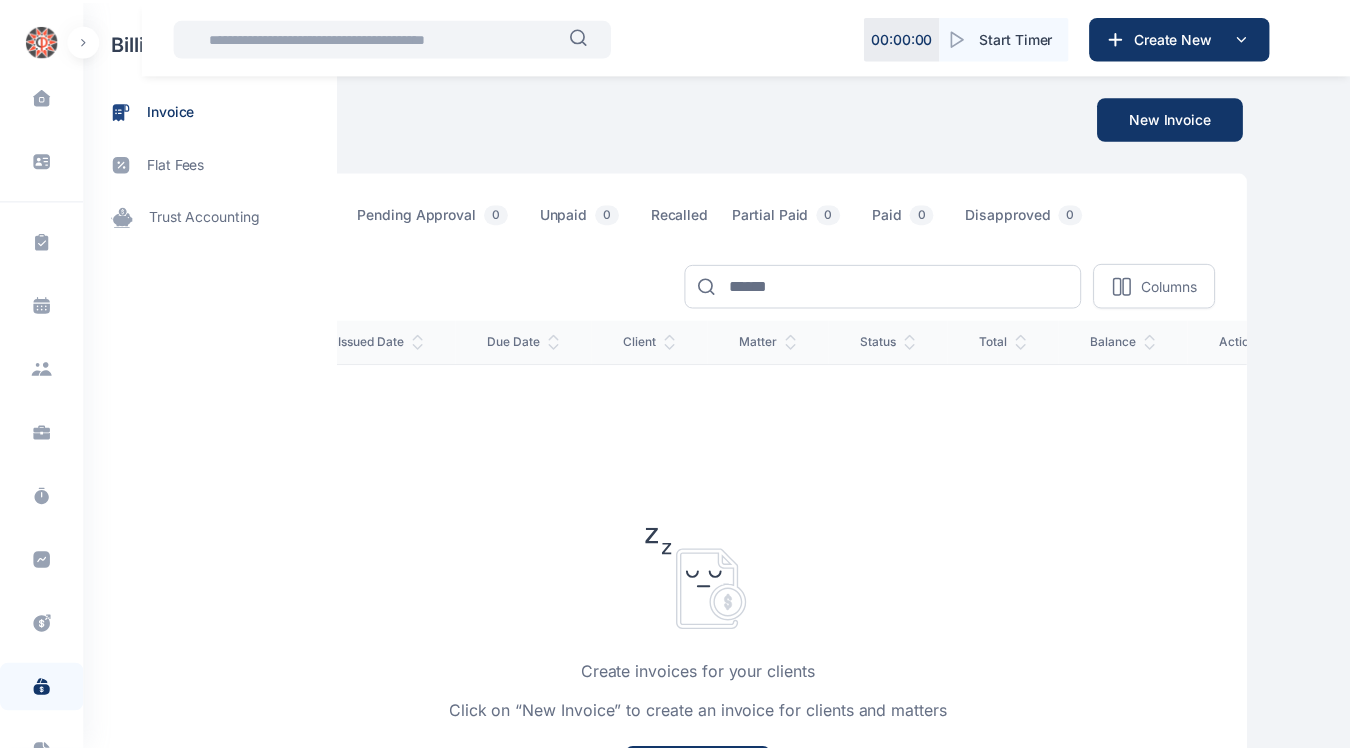 scroll, scrollTop: 0, scrollLeft: 0, axis: both 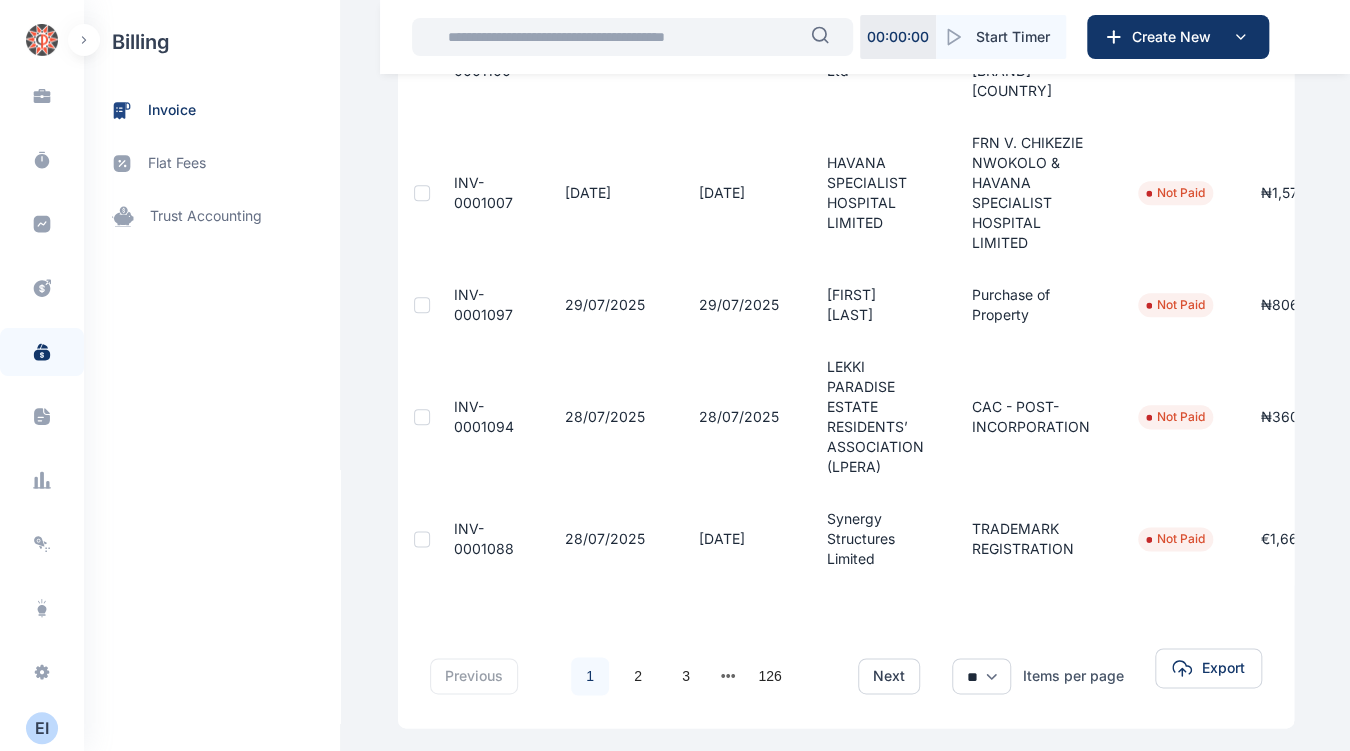 click on "E I" at bounding box center (42, 728) 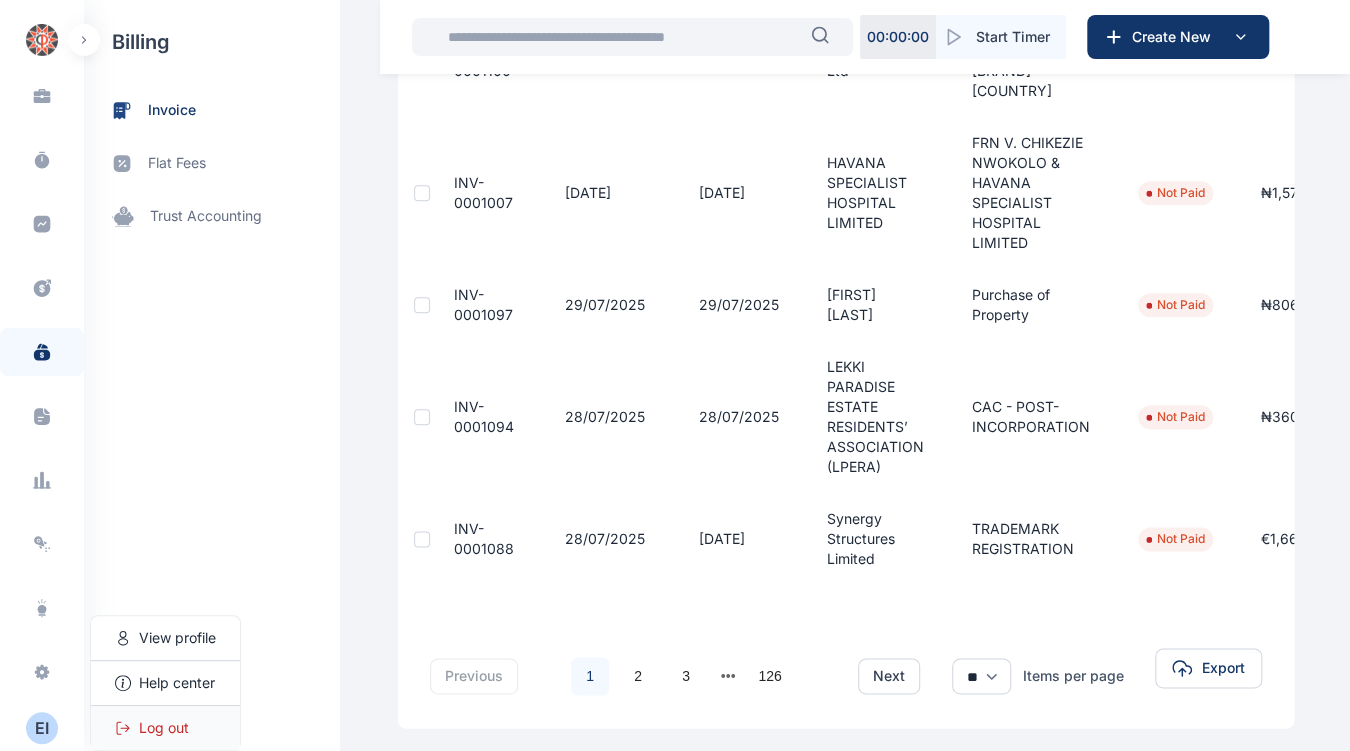 click on "Log out" at bounding box center [165, 728] 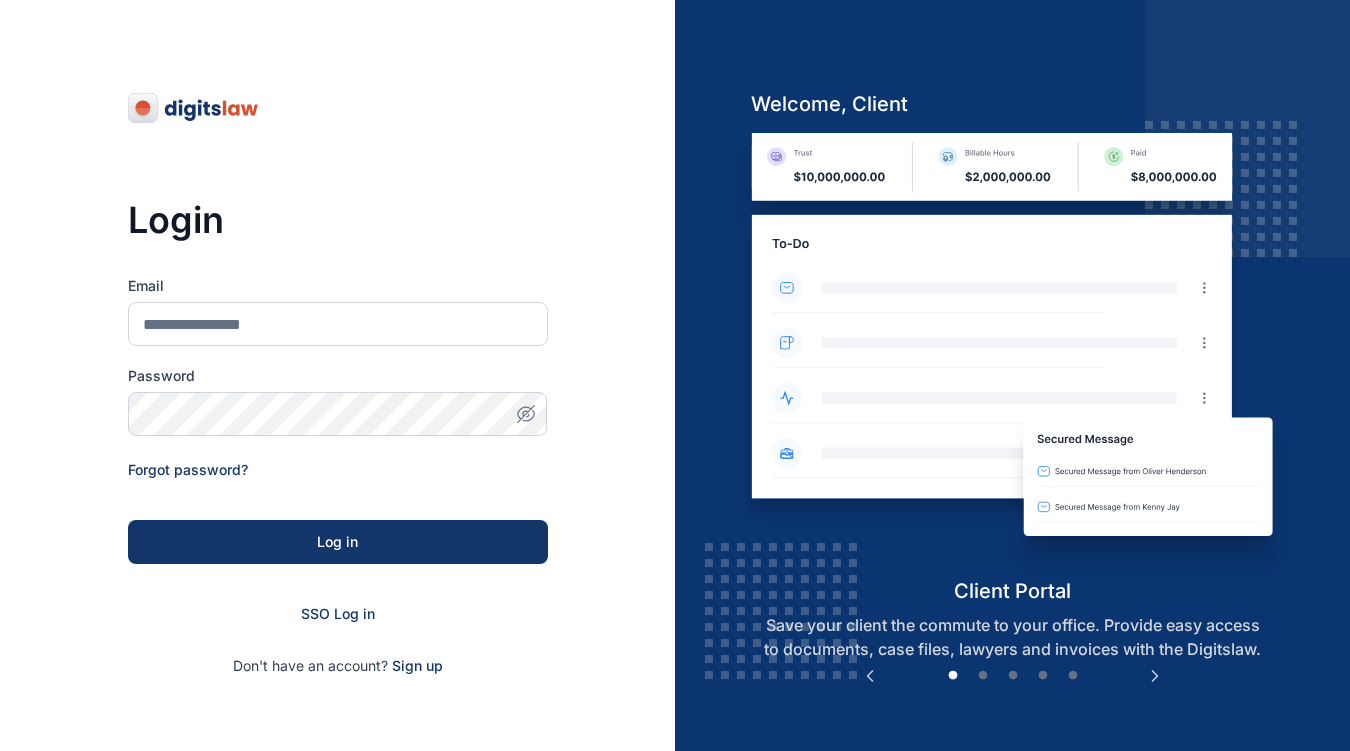 scroll, scrollTop: 0, scrollLeft: 0, axis: both 